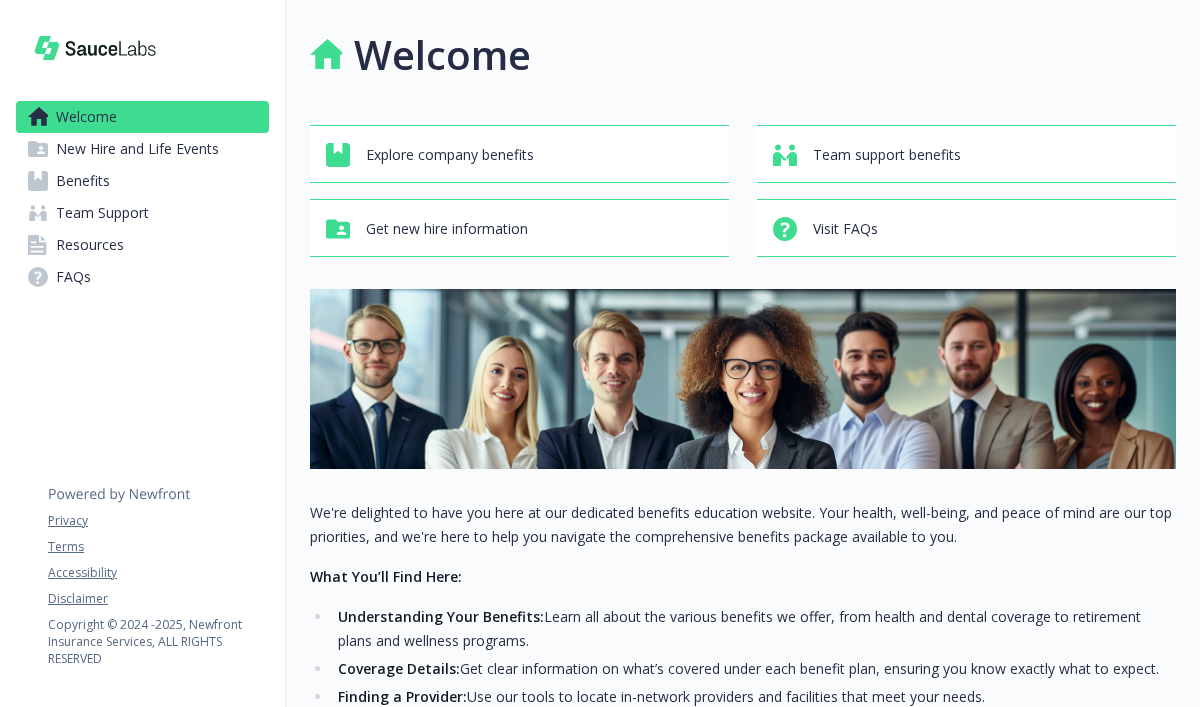 scroll, scrollTop: 0, scrollLeft: 0, axis: both 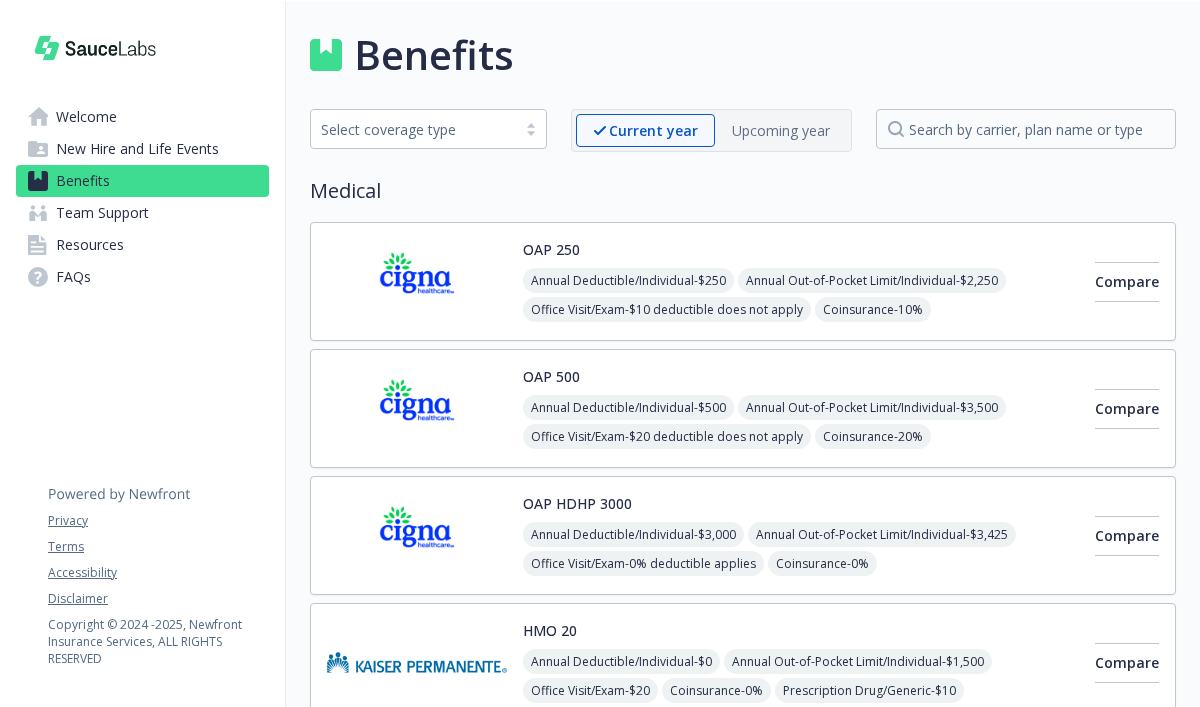 click on "Resources" at bounding box center (90, 245) 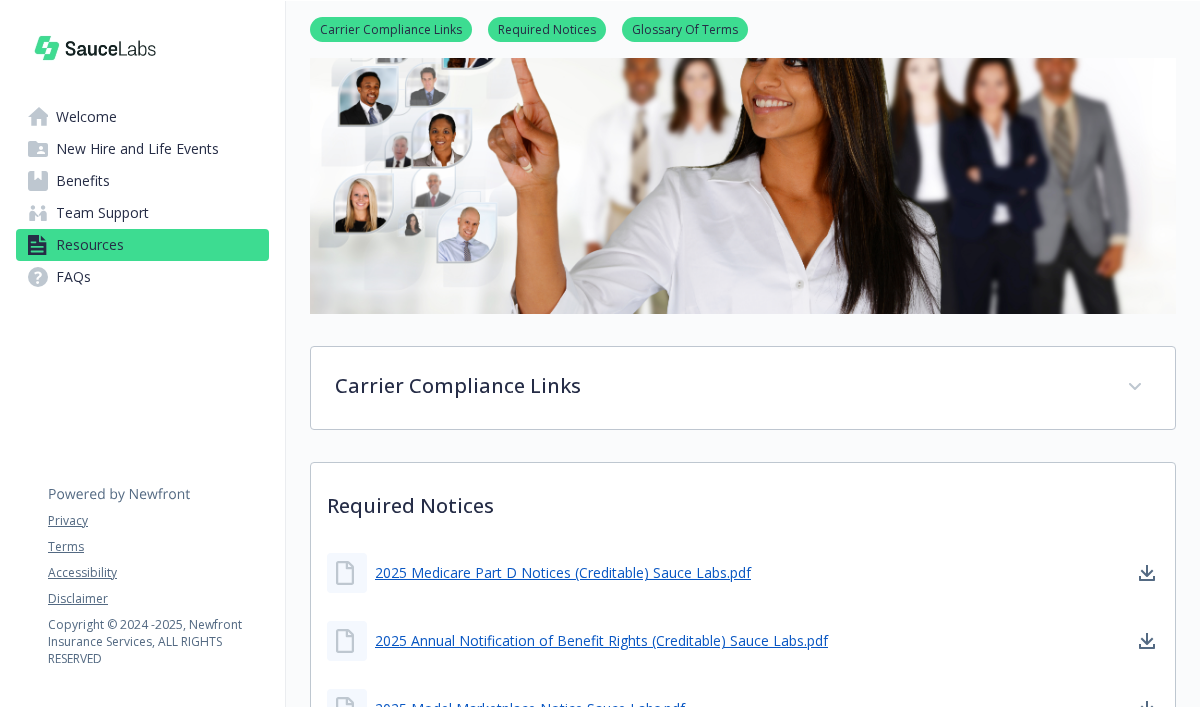 scroll, scrollTop: 343, scrollLeft: 0, axis: vertical 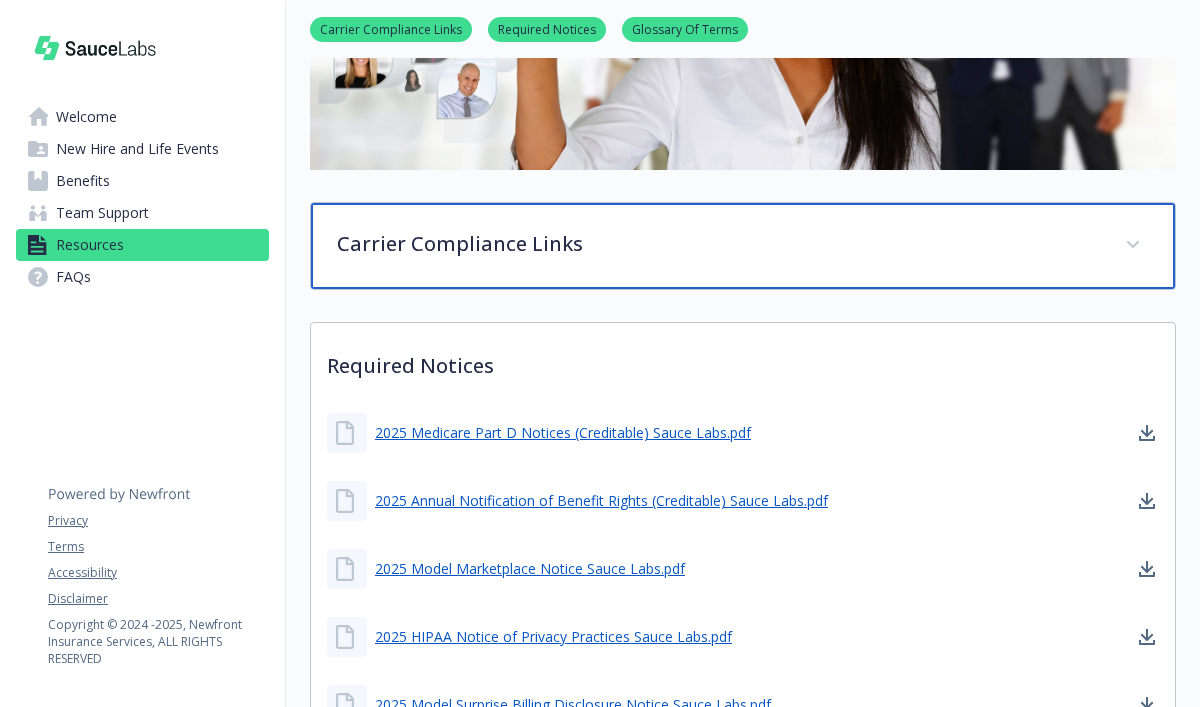 click on "Carrier Compliance Links" at bounding box center [719, 244] 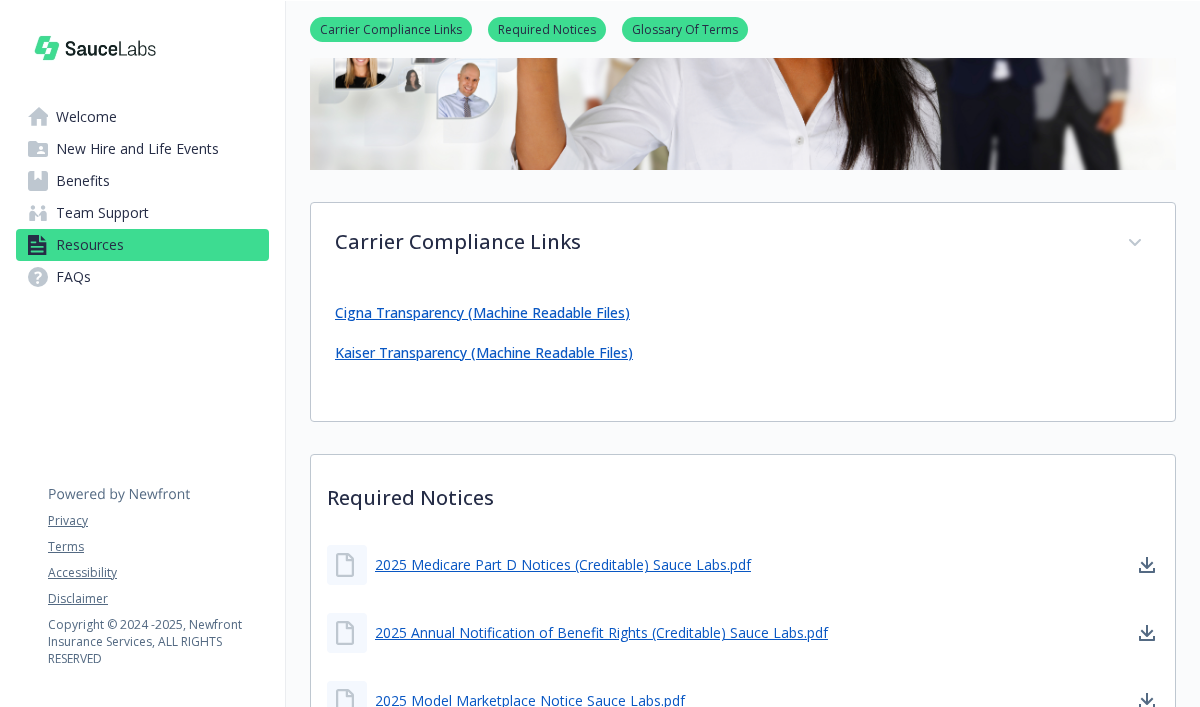 click on "Cigna Transparency (Machine Readable Files)" at bounding box center (482, 312) 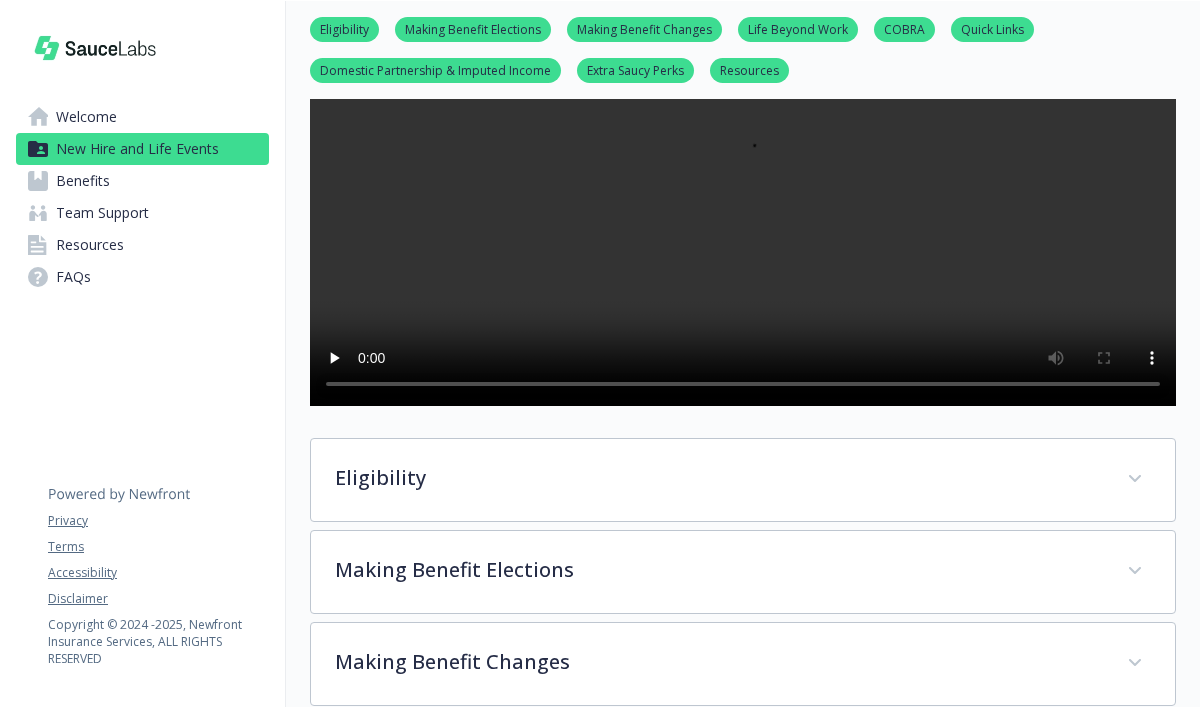 scroll, scrollTop: 0, scrollLeft: 0, axis: both 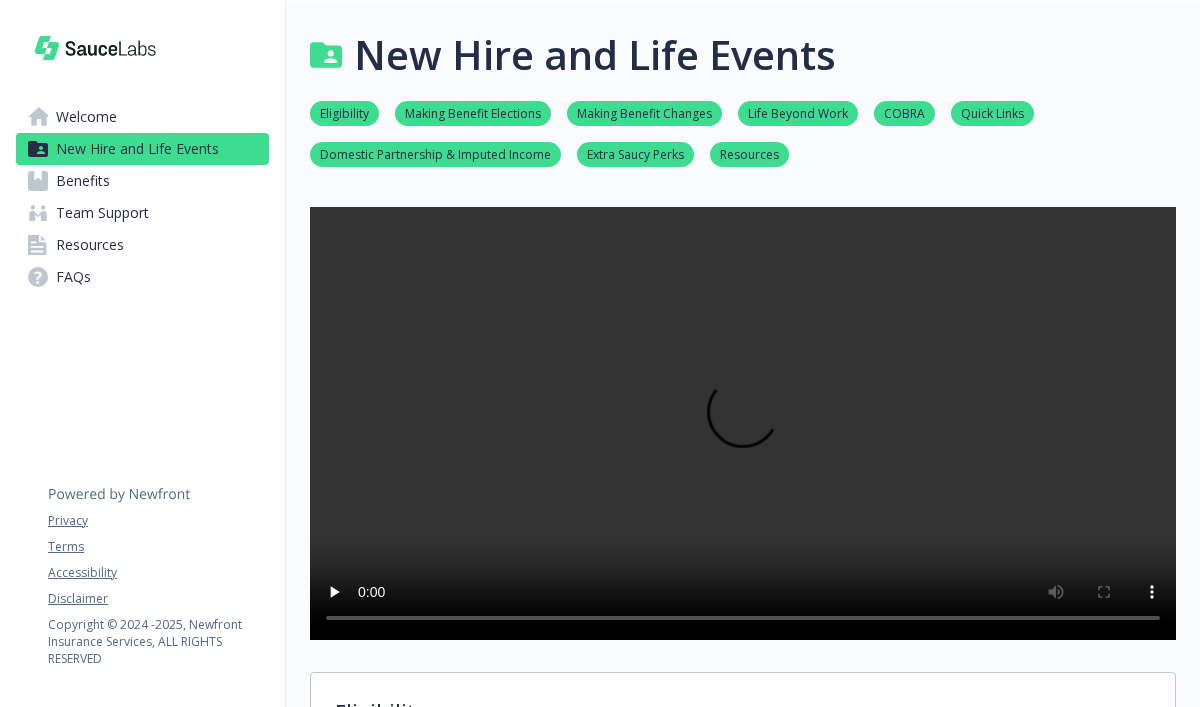 click on "Resources" at bounding box center (749, 153) 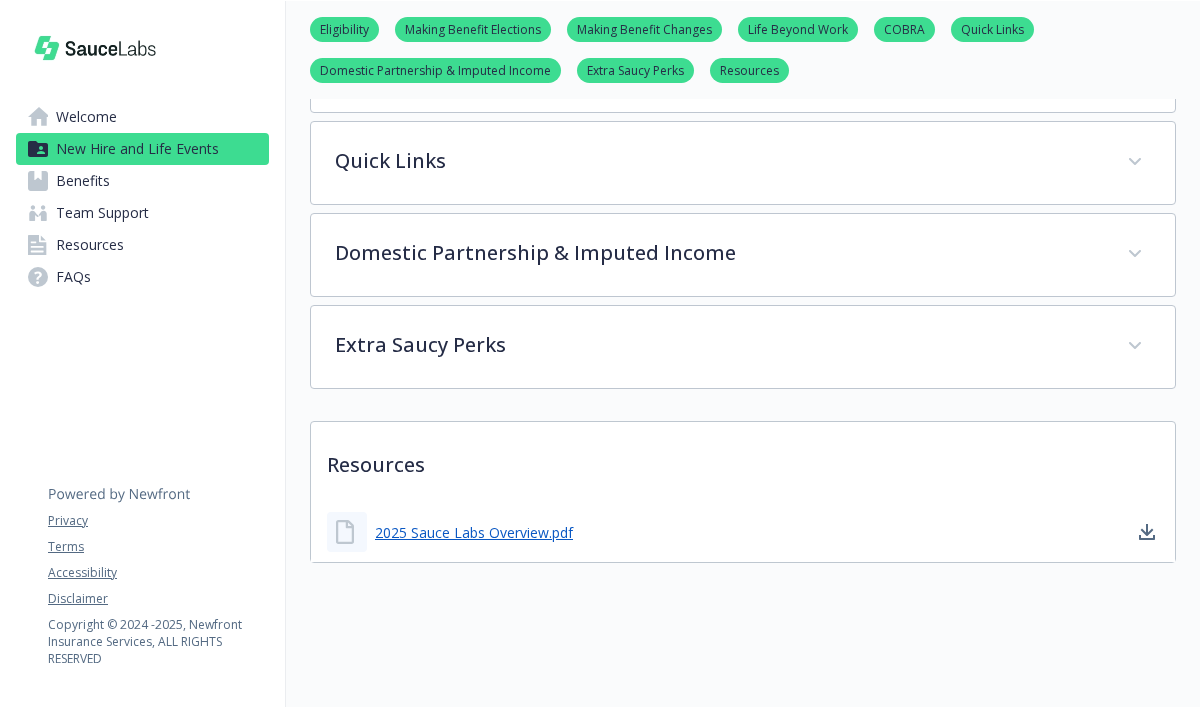 scroll, scrollTop: 1065, scrollLeft: 0, axis: vertical 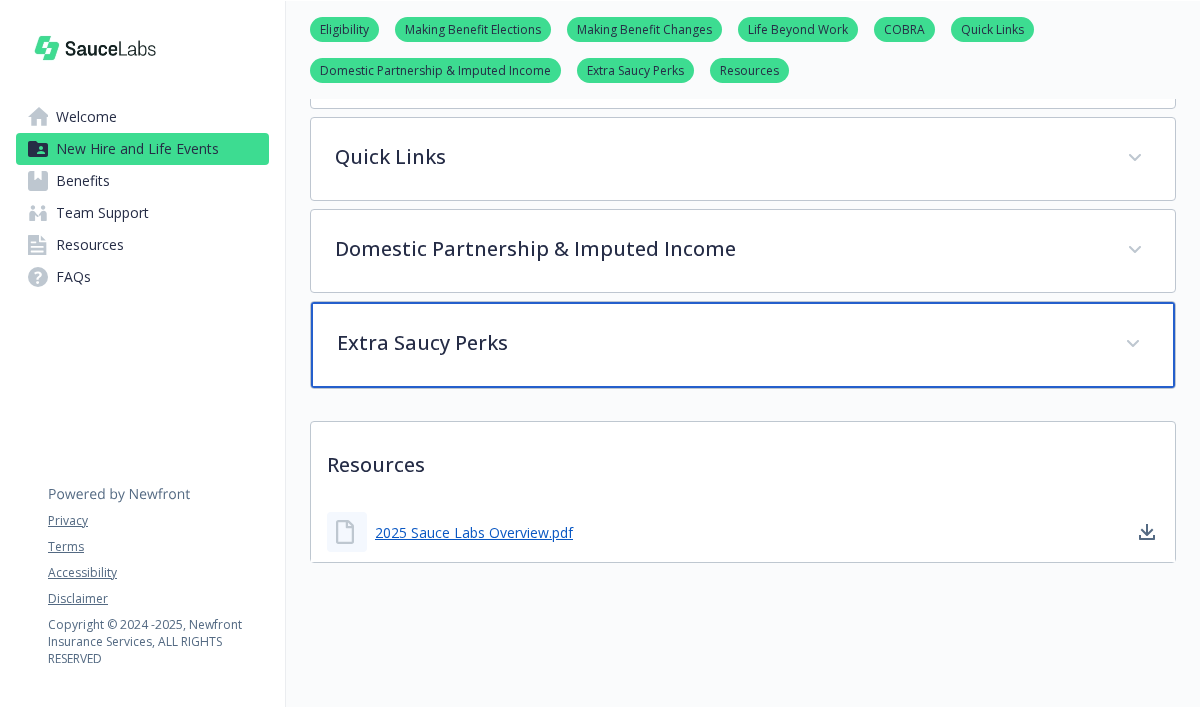 click on "Extra Saucy Perks" at bounding box center [719, 343] 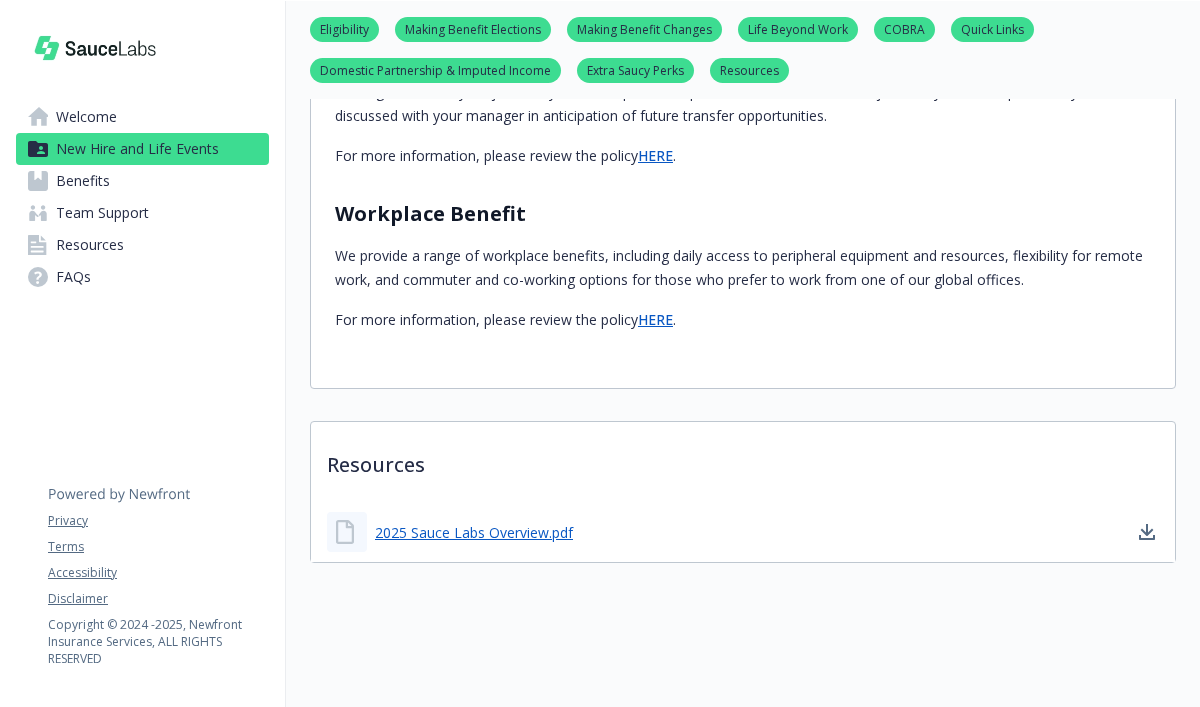 scroll, scrollTop: 1625, scrollLeft: 0, axis: vertical 